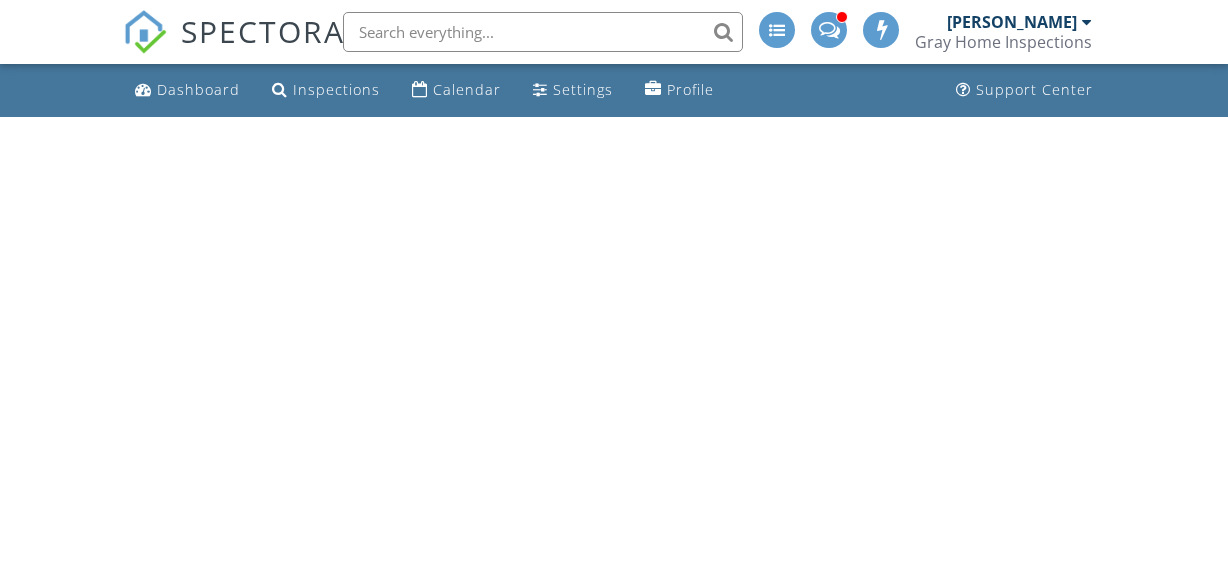 scroll, scrollTop: 0, scrollLeft: 0, axis: both 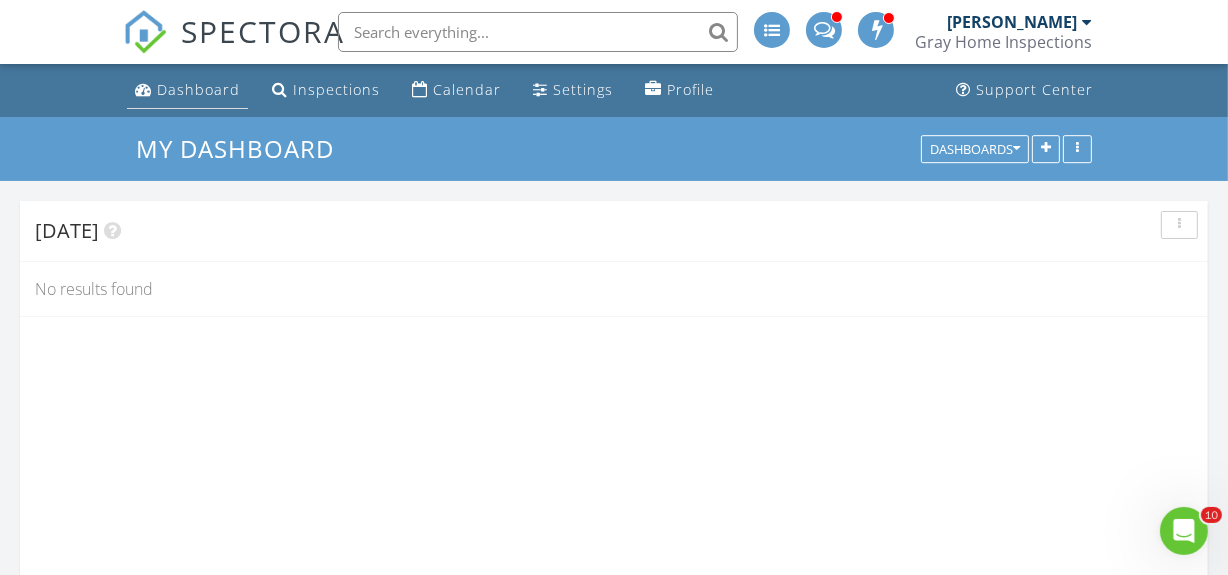 click on "Dashboard" at bounding box center (198, 89) 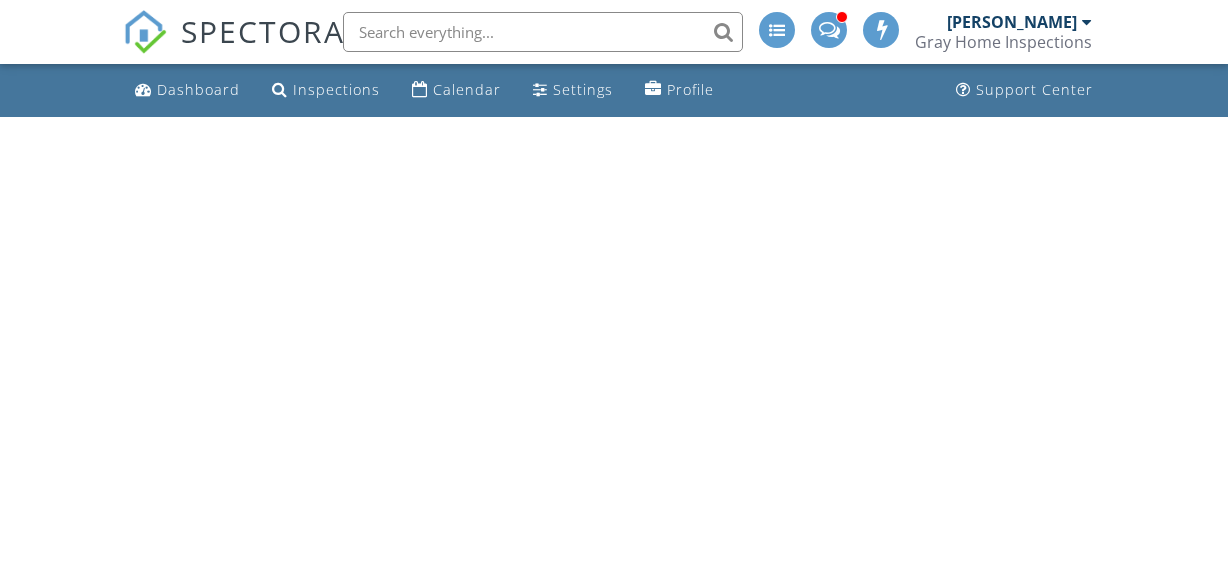 scroll, scrollTop: 0, scrollLeft: 0, axis: both 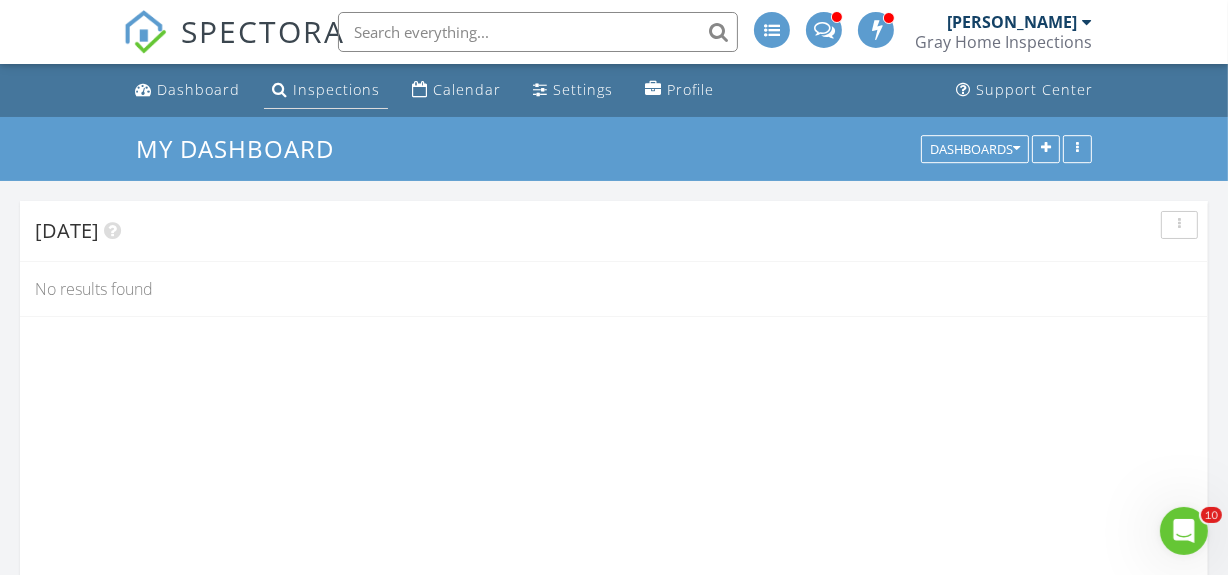 click on "Inspections" at bounding box center (326, 90) 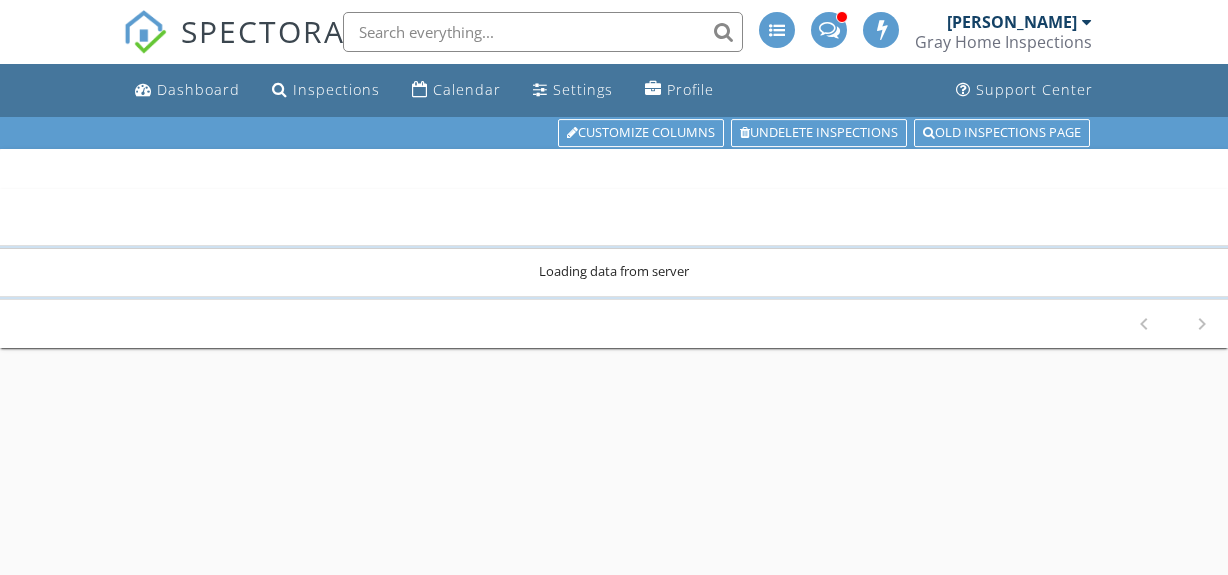 scroll, scrollTop: 0, scrollLeft: 0, axis: both 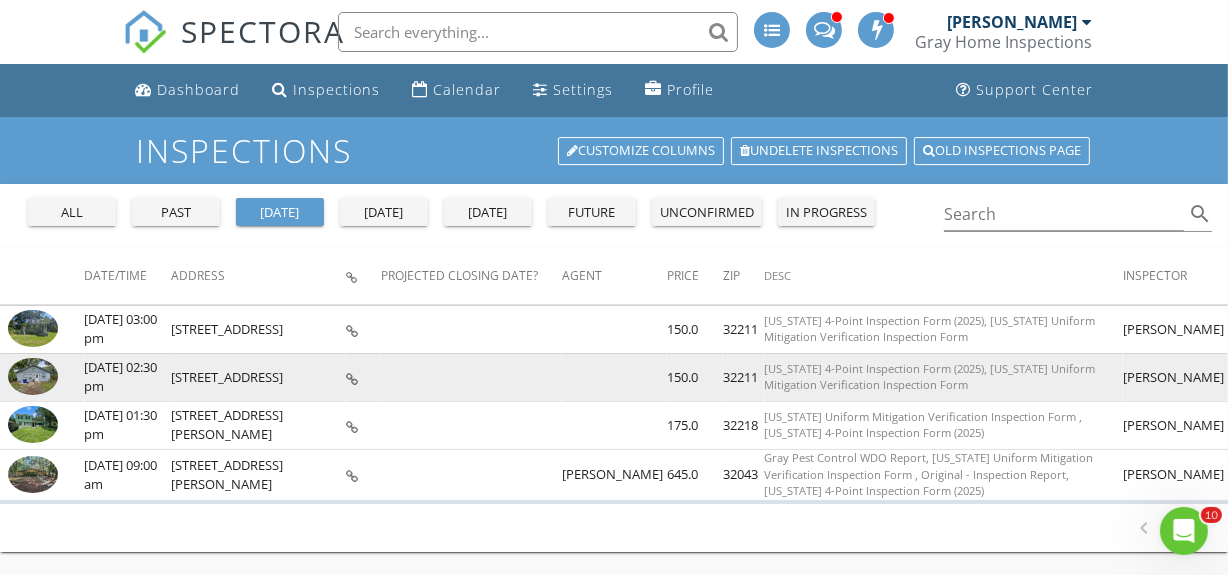 click at bounding box center (33, 377) 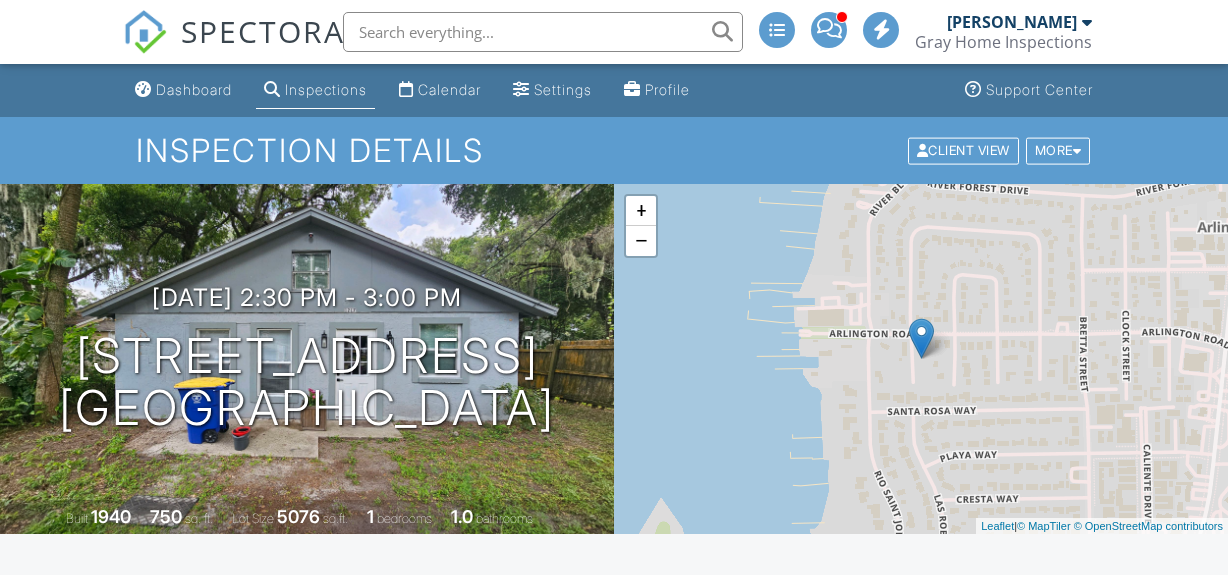 click on "View" at bounding box center (733, 733) 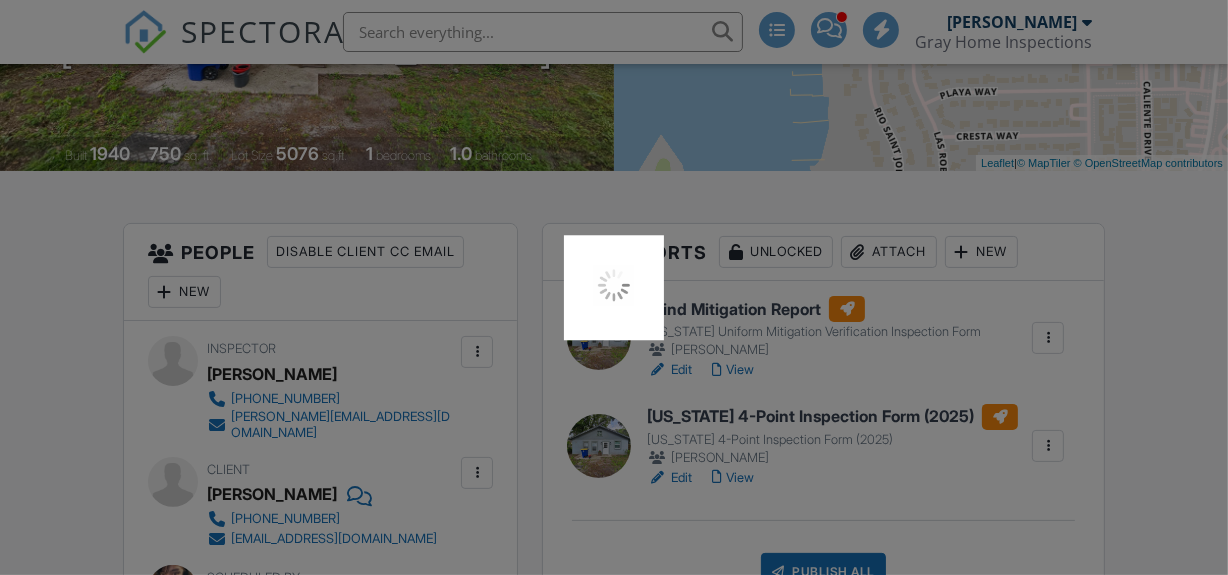 scroll, scrollTop: 363, scrollLeft: 0, axis: vertical 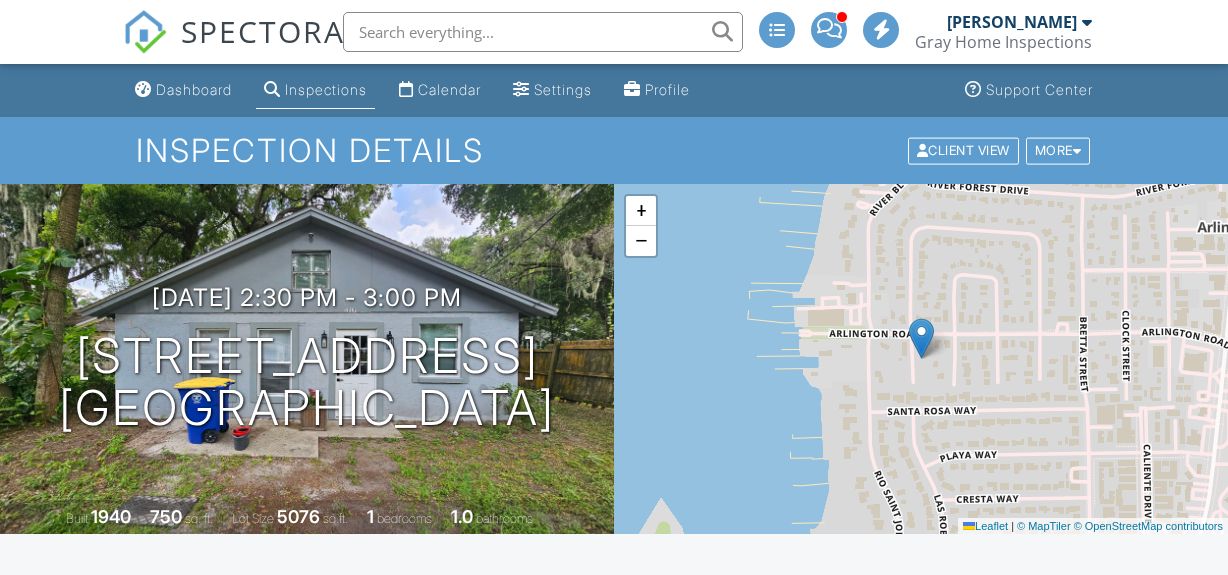 click on "View" at bounding box center [733, 733] 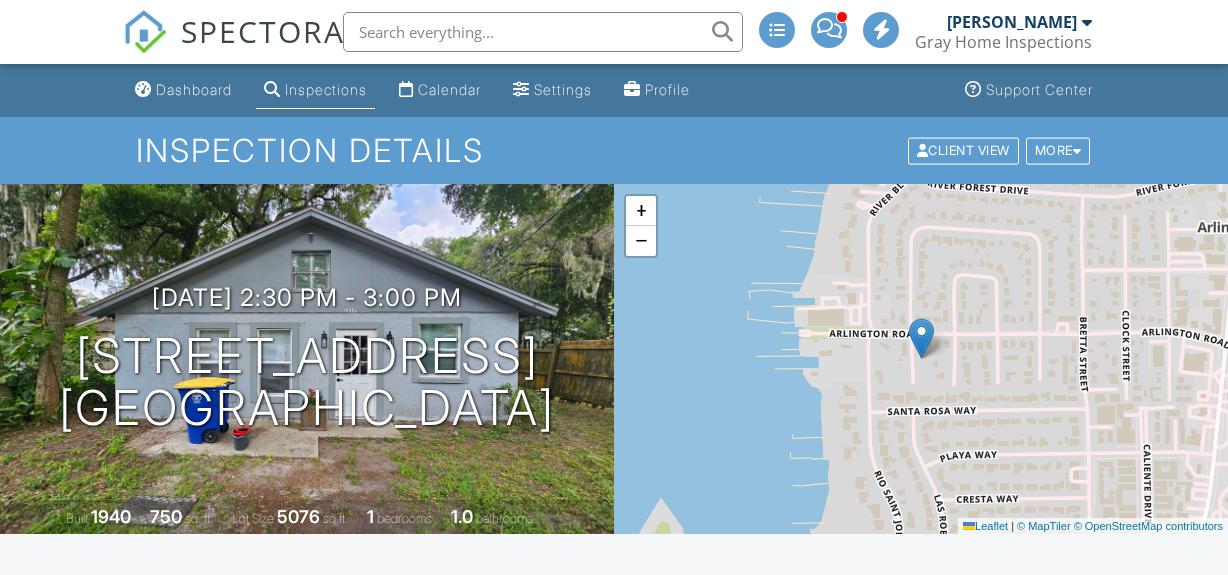 click at bounding box center (614, 287) 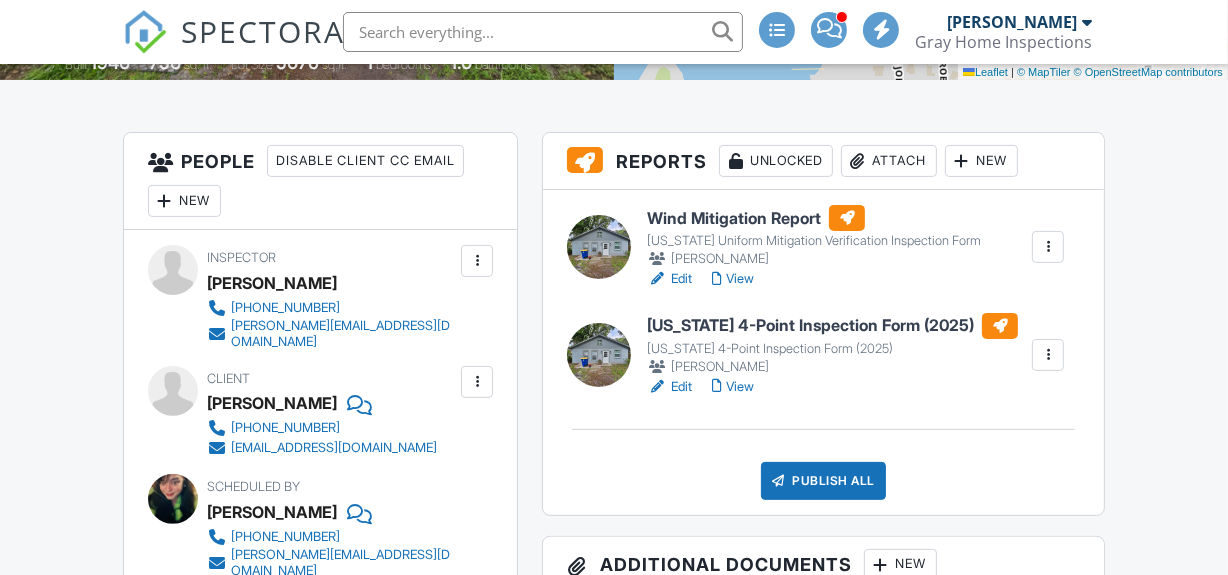 scroll, scrollTop: 454, scrollLeft: 0, axis: vertical 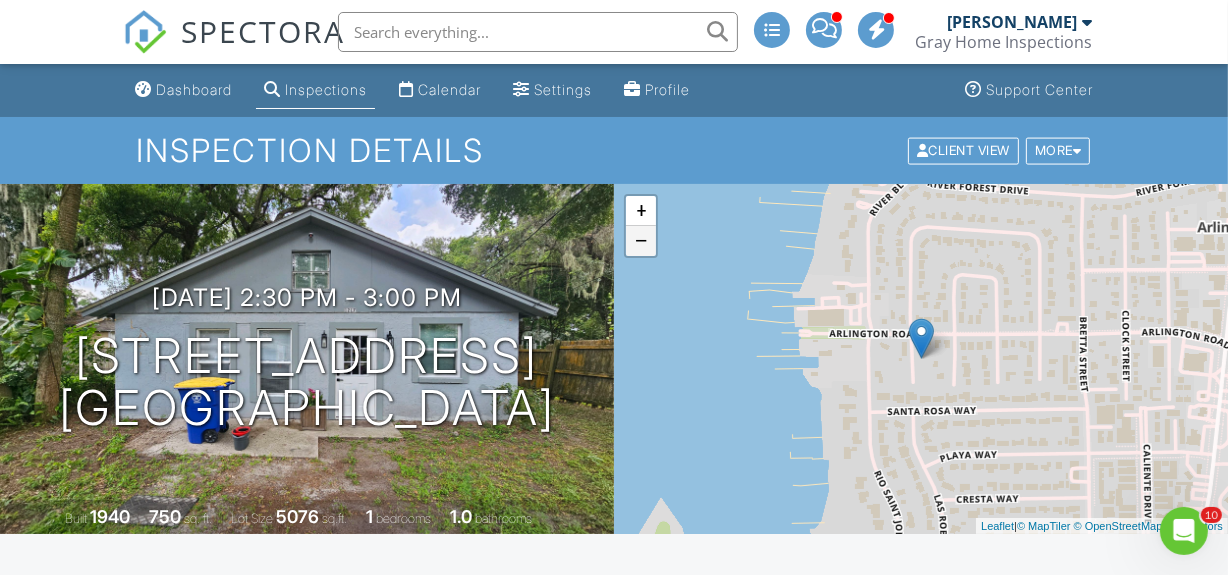 click on "+ − Leaflet  |  © MapTiler   © OpenStreetMap contributors" at bounding box center (921, 359) 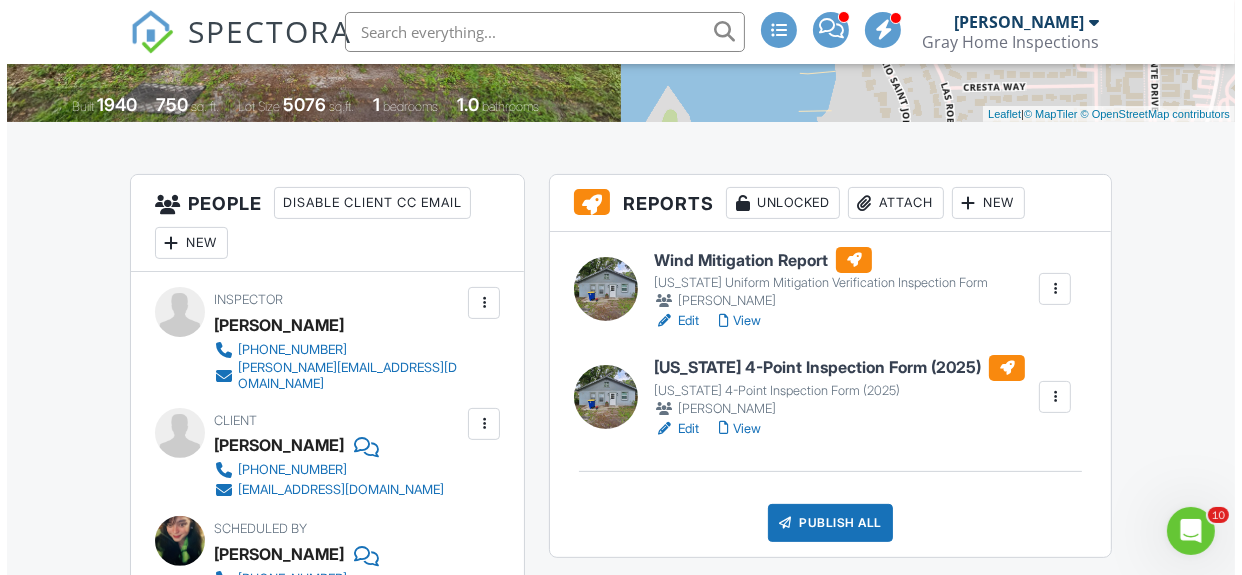 scroll, scrollTop: 454, scrollLeft: 0, axis: vertical 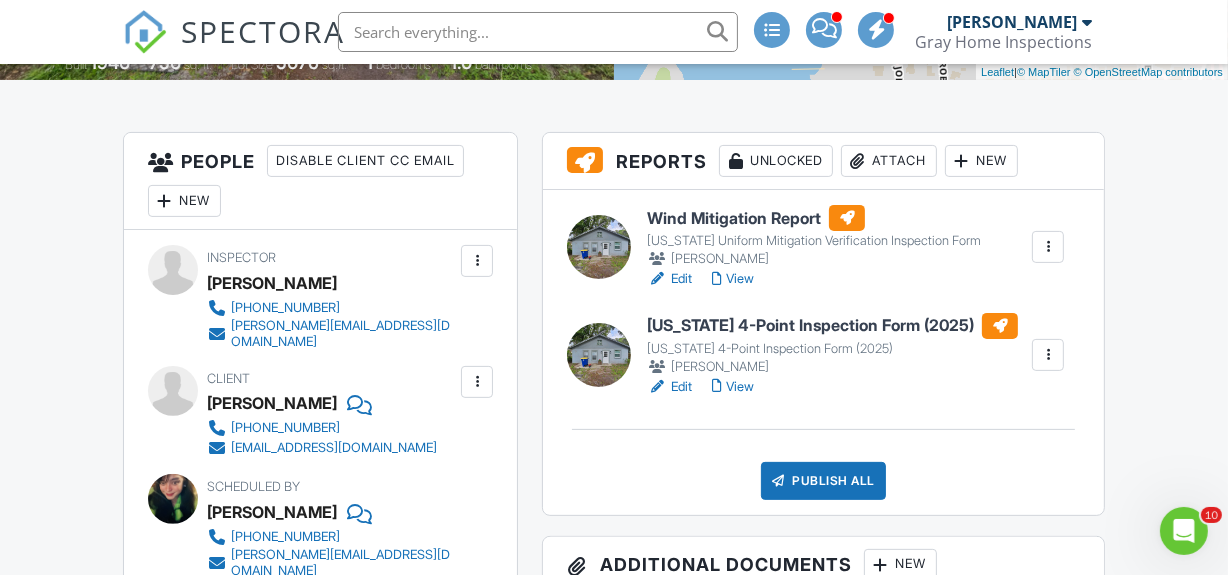 click on "Publish All" at bounding box center (823, 481) 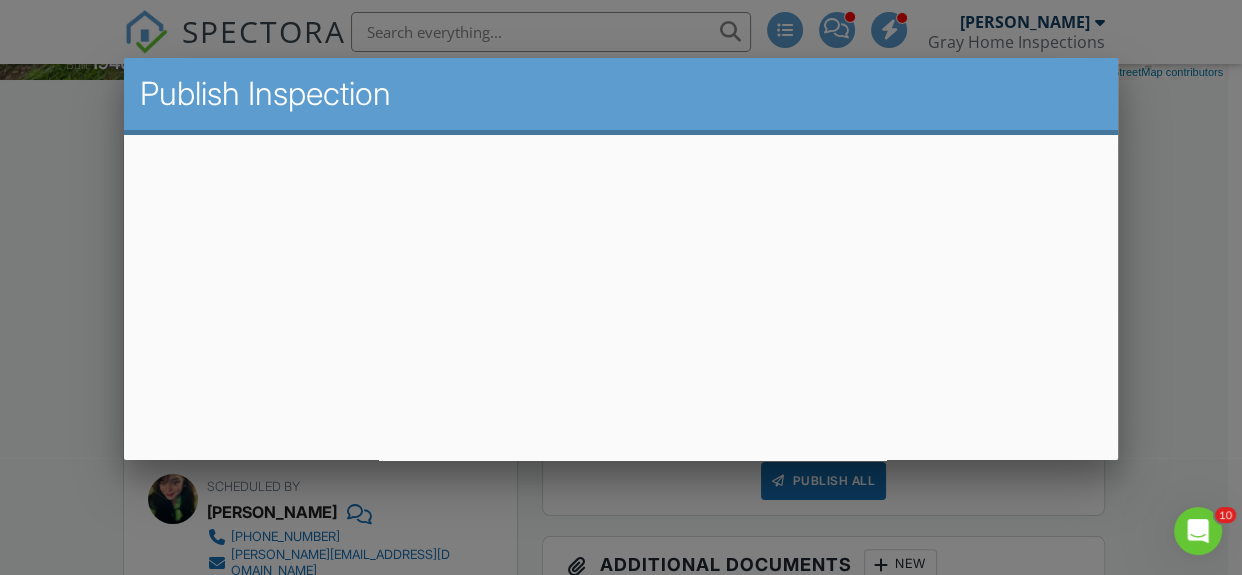 scroll, scrollTop: 25, scrollLeft: 0, axis: vertical 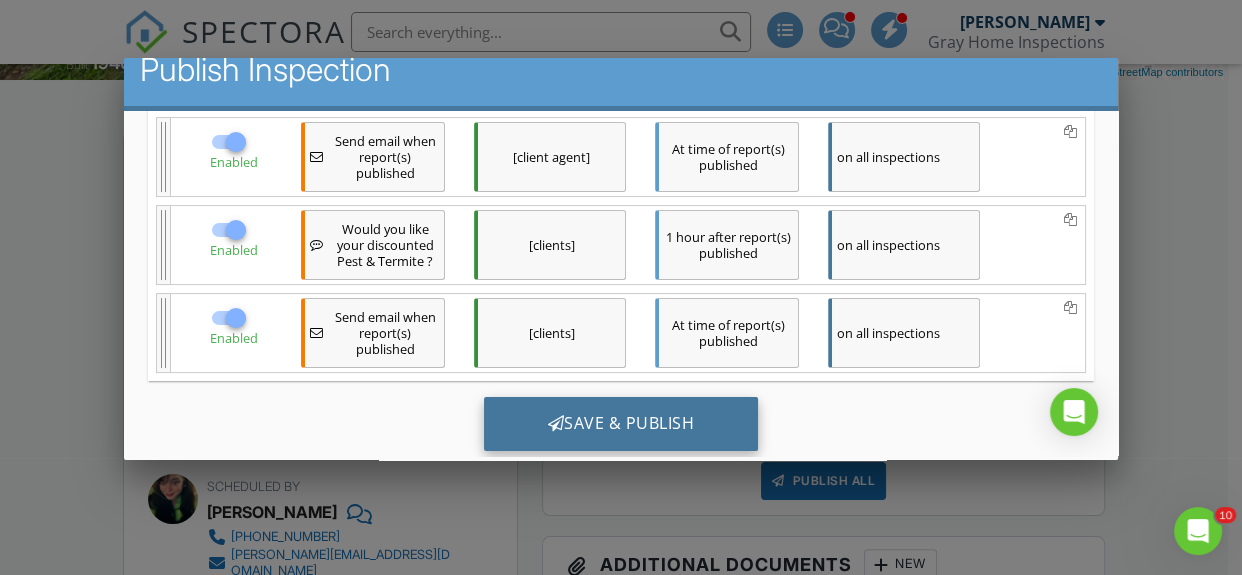click on "Save & Publish" at bounding box center (621, 423) 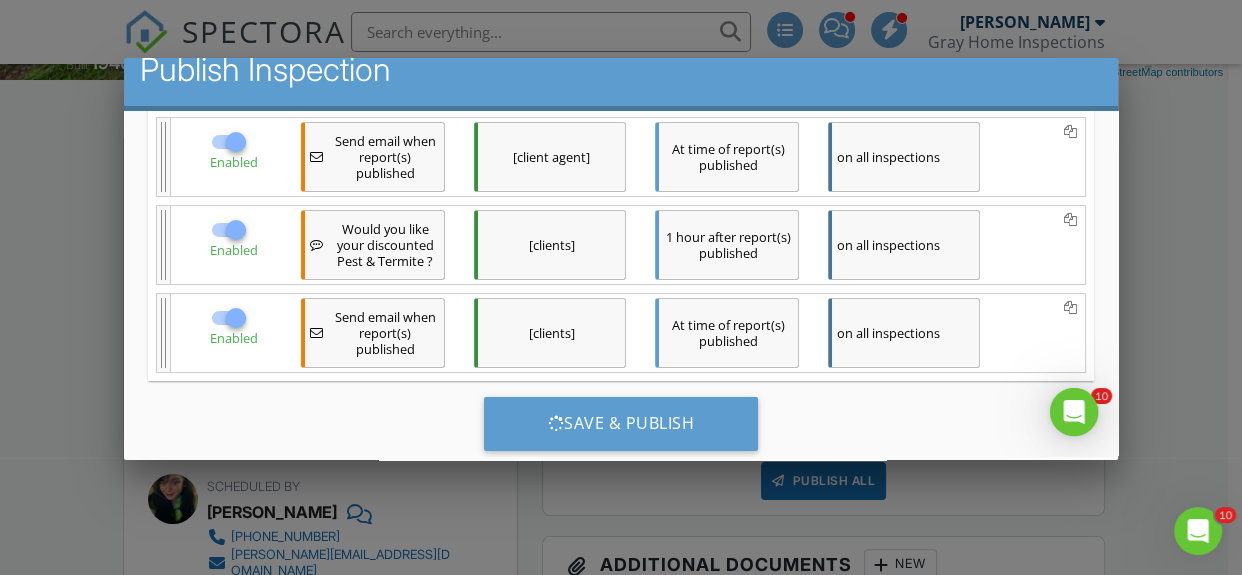 scroll, scrollTop: 0, scrollLeft: 0, axis: both 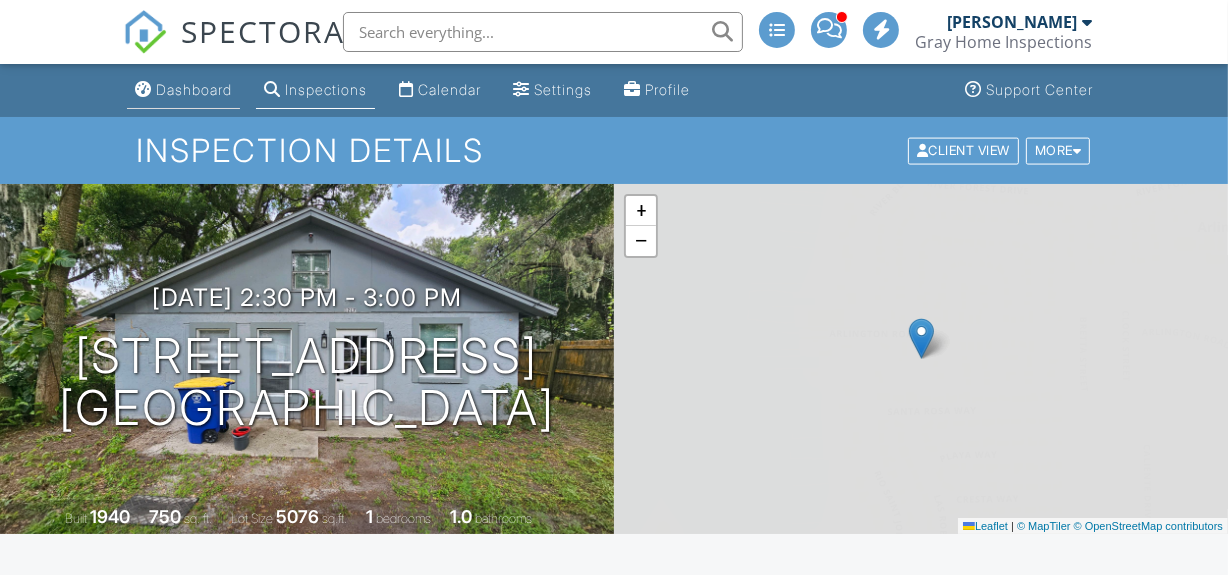 click on "Dashboard" at bounding box center (183, 90) 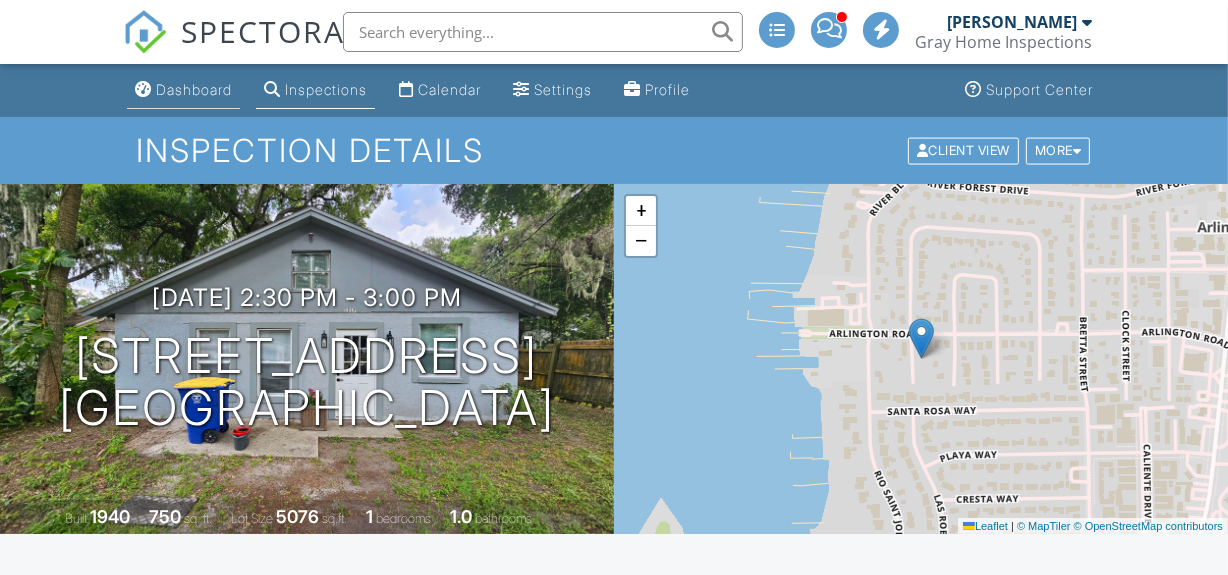 click on "Dashboard" at bounding box center [183, 90] 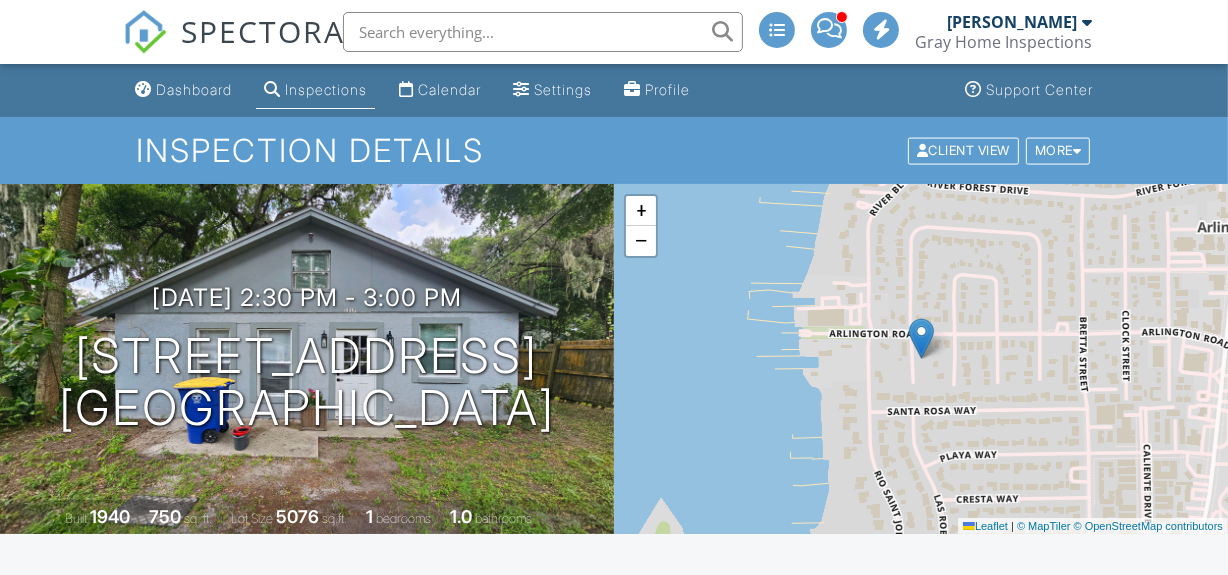 scroll, scrollTop: 0, scrollLeft: 0, axis: both 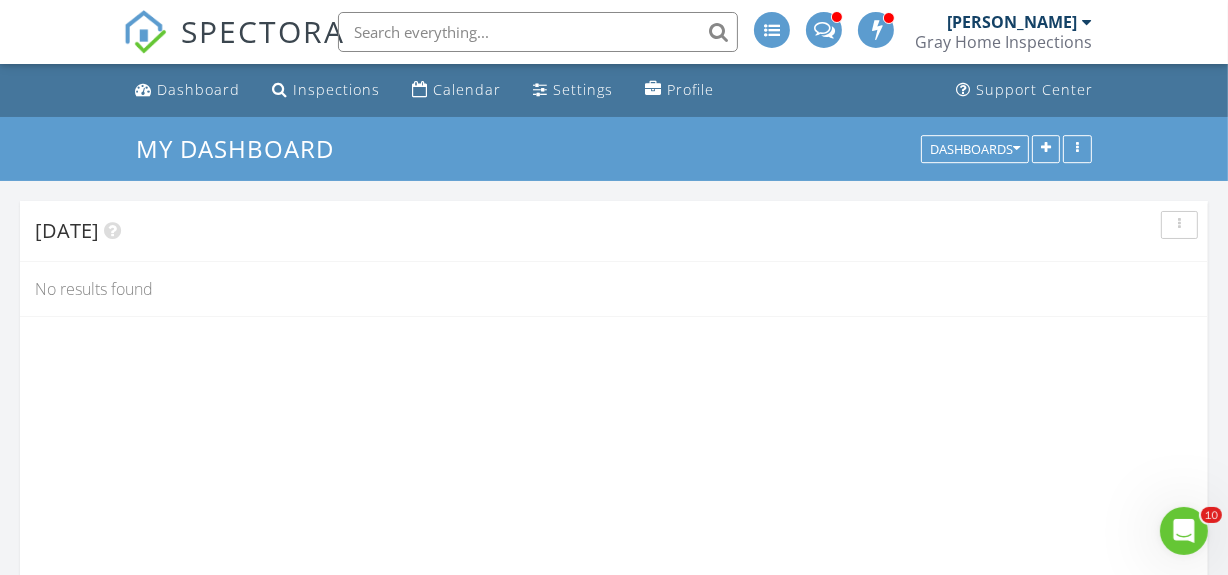 click on "[PERSON_NAME]" at bounding box center [1012, 22] 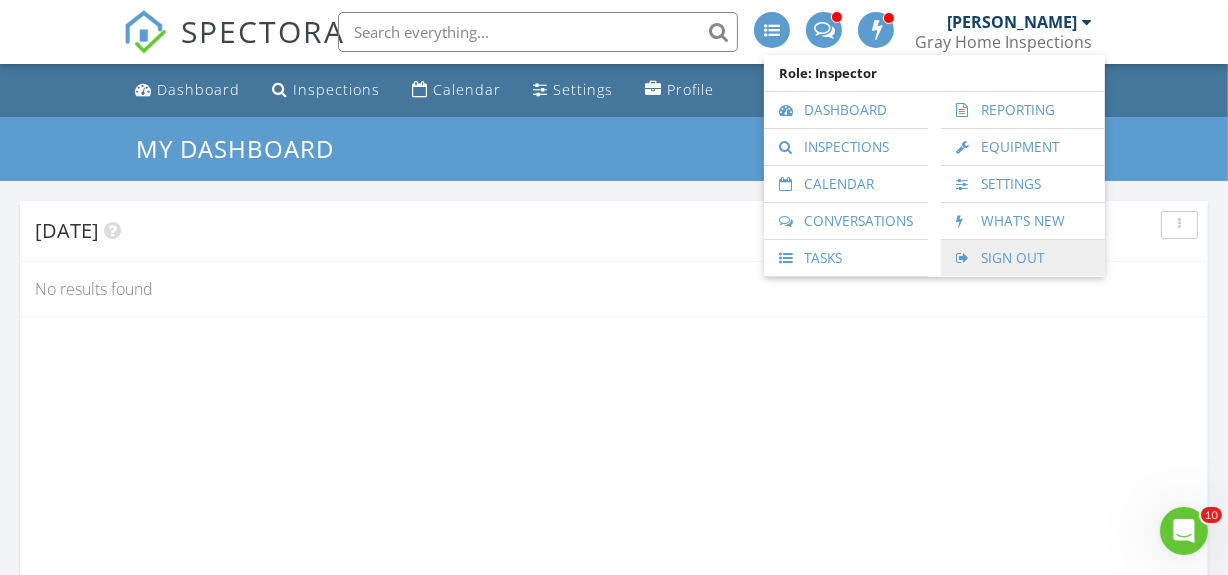 click on "Sign Out" at bounding box center [1023, 258] 